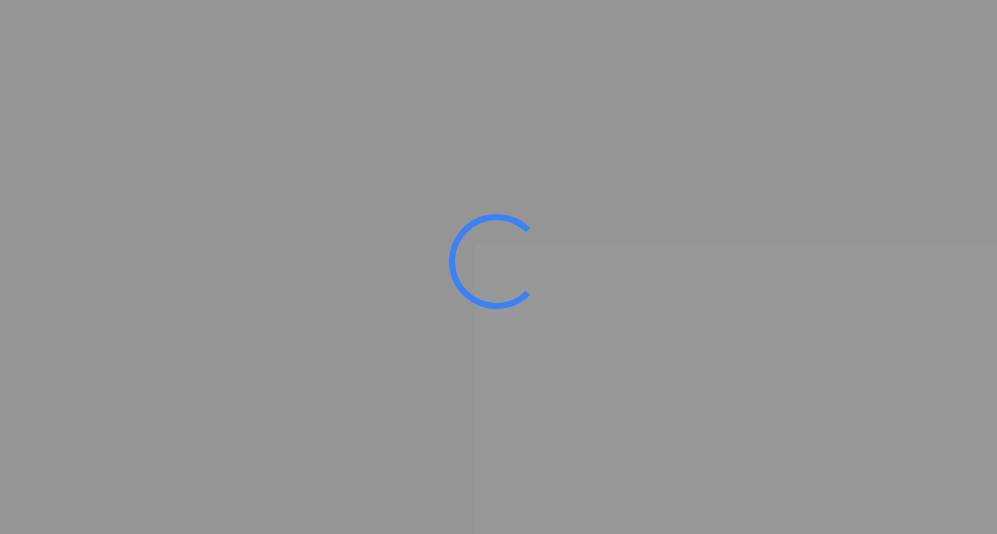 scroll, scrollTop: 0, scrollLeft: 0, axis: both 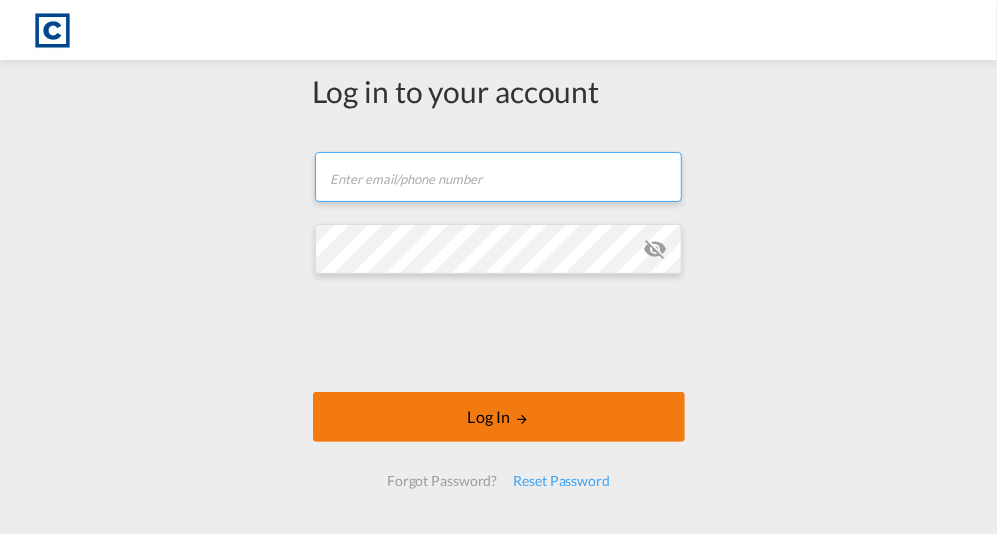 type on "[PERSON_NAME][EMAIL_ADDRESS][DOMAIN_NAME]" 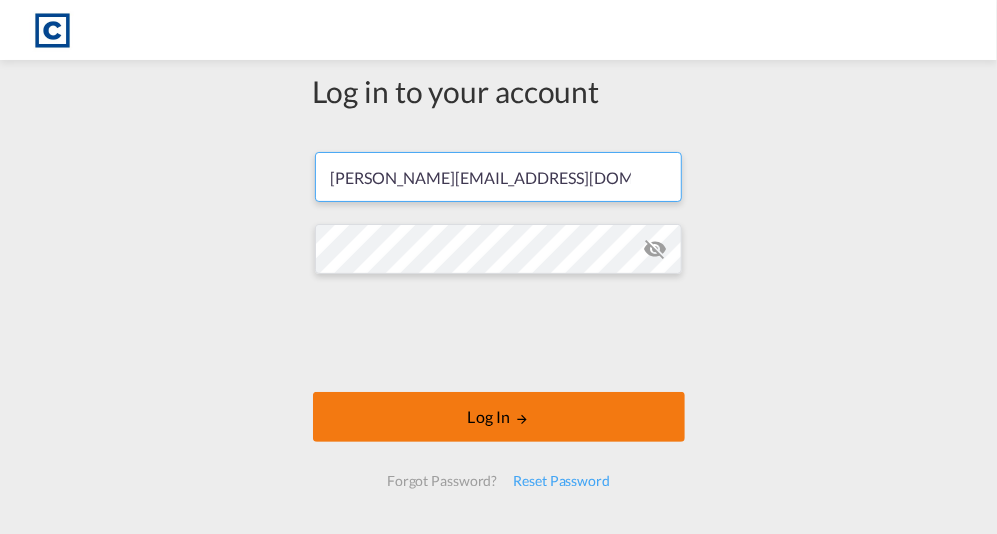 click on "Log In" at bounding box center (499, 417) 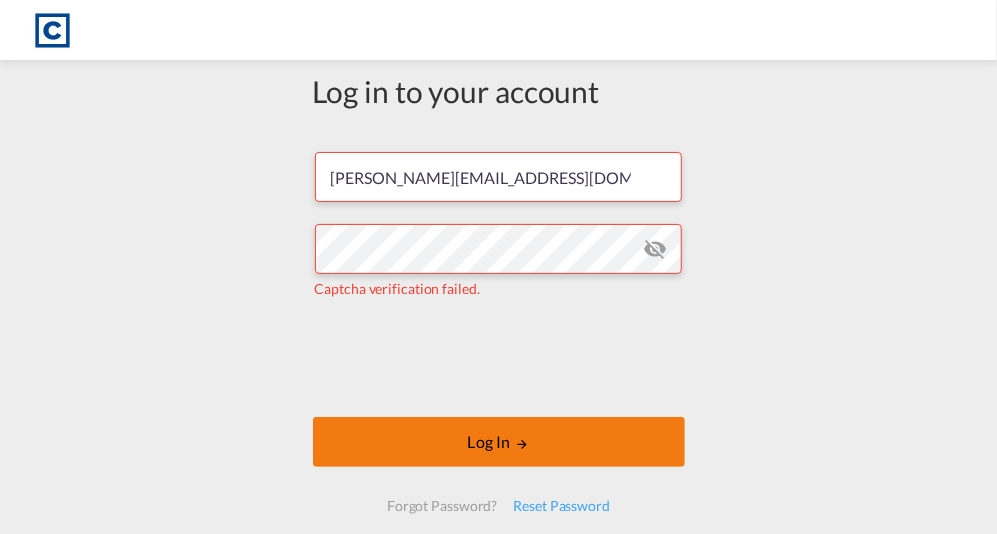 click on "Log In" at bounding box center (499, 442) 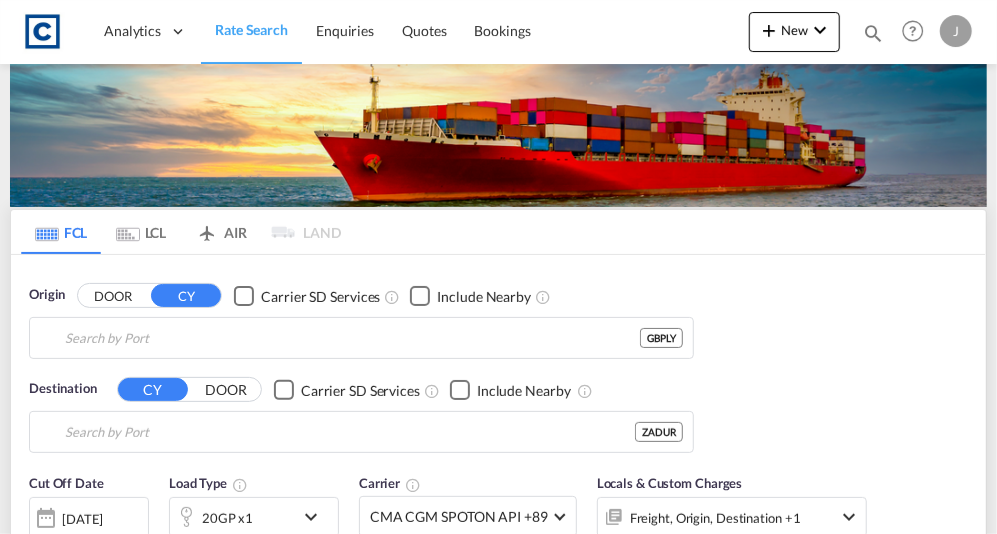 type on "[GEOGRAPHIC_DATA], GBPLY" 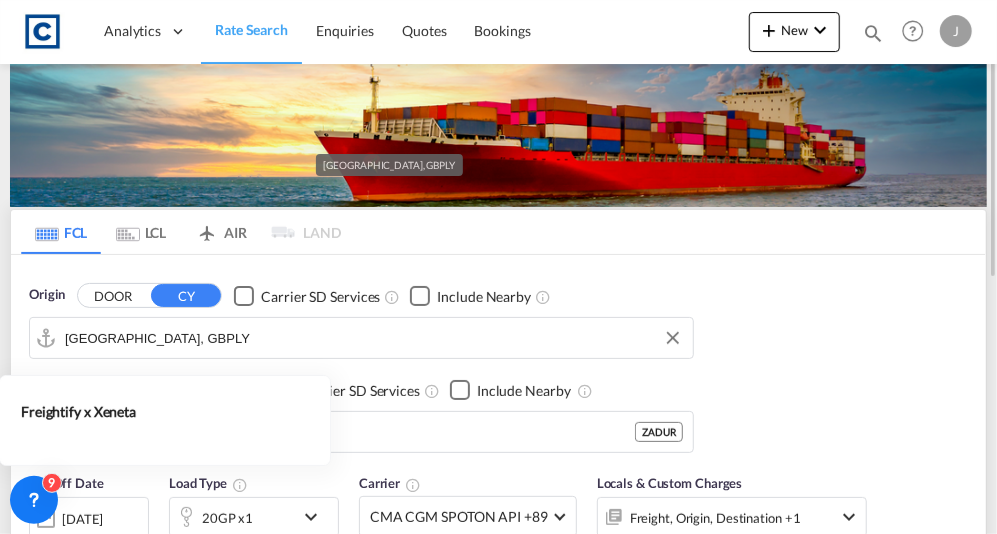 click on "[GEOGRAPHIC_DATA], GBPLY" at bounding box center [374, 338] 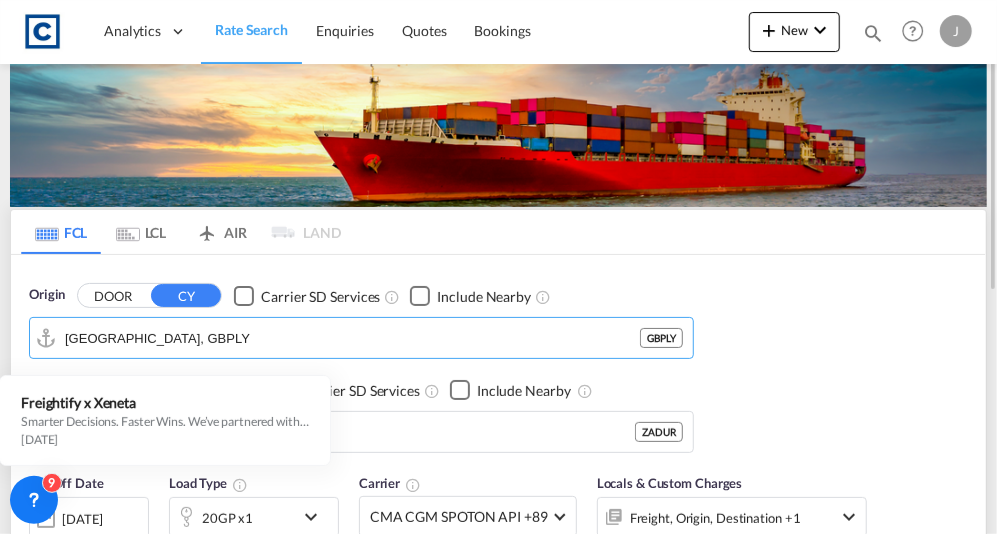 click on "DOOR" at bounding box center [113, 296] 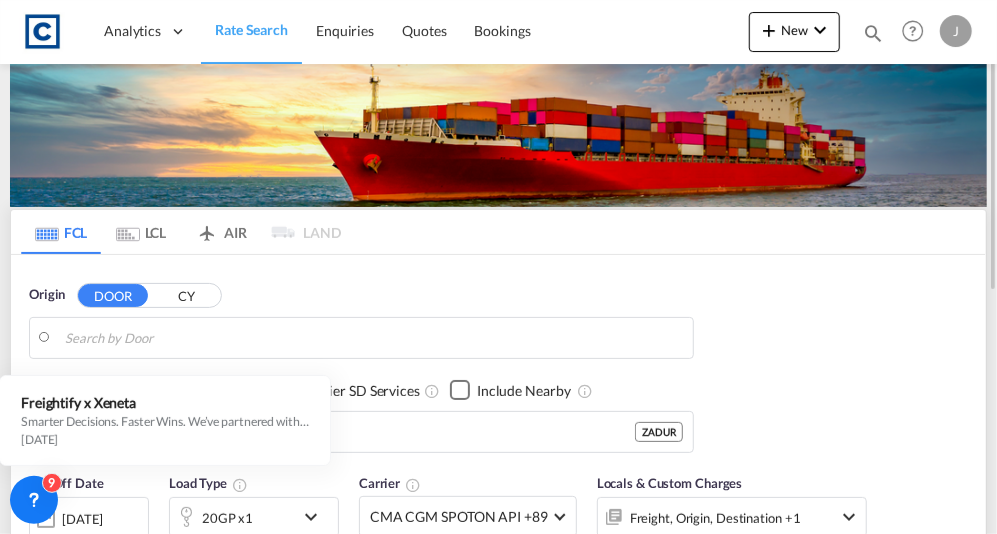 click on "Analytics
Dashboard
Rate Search
Enquiries
Quotes
Bookings" at bounding box center [498, 267] 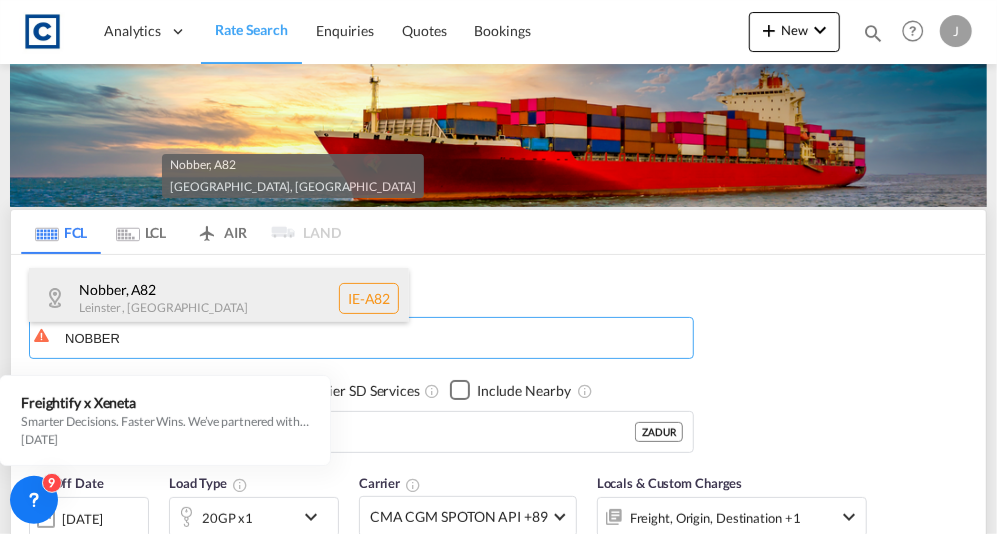 click on "Nobber ,
A82
[GEOGRAPHIC_DATA]
,
[GEOGRAPHIC_DATA]
IE-A82" at bounding box center (219, 298) 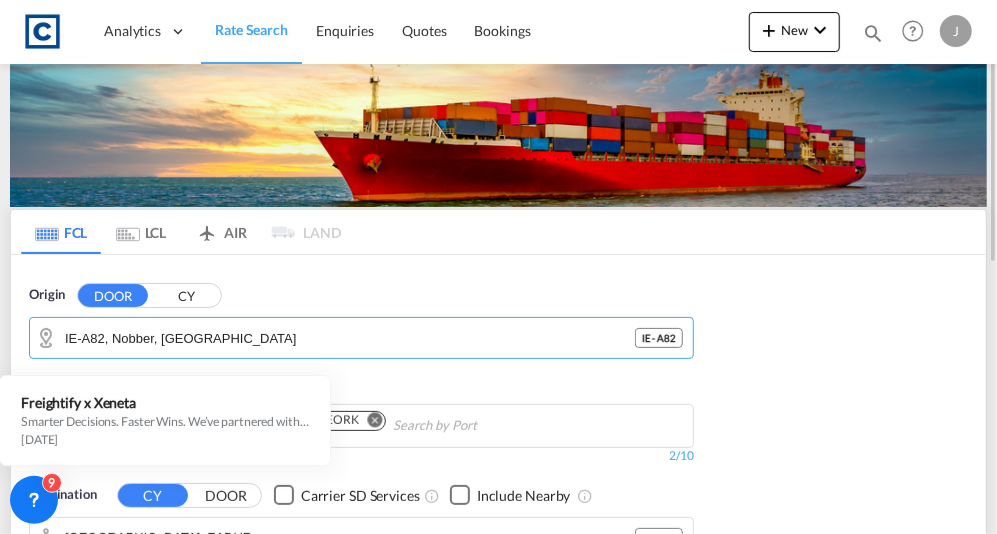 click at bounding box center (489, 426) 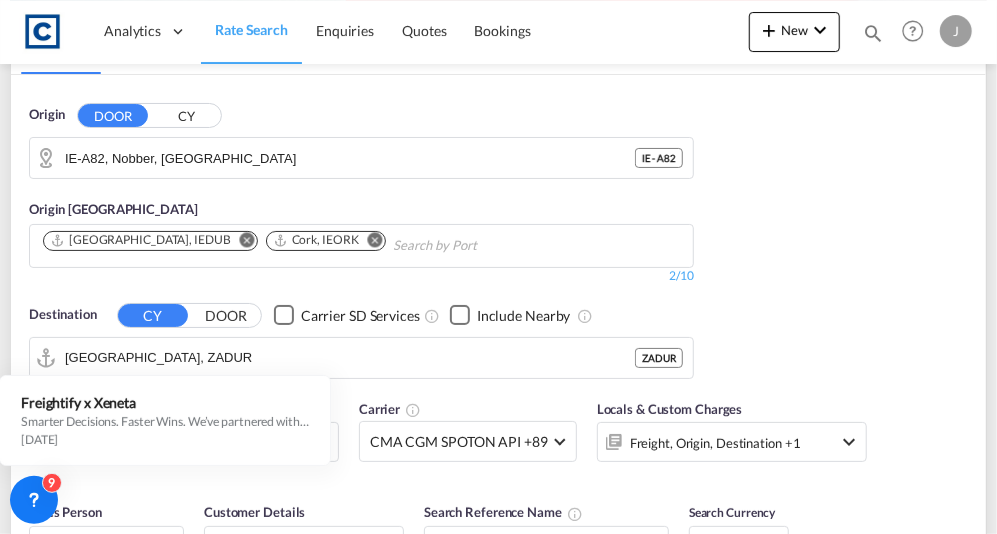 scroll, scrollTop: 210, scrollLeft: 0, axis: vertical 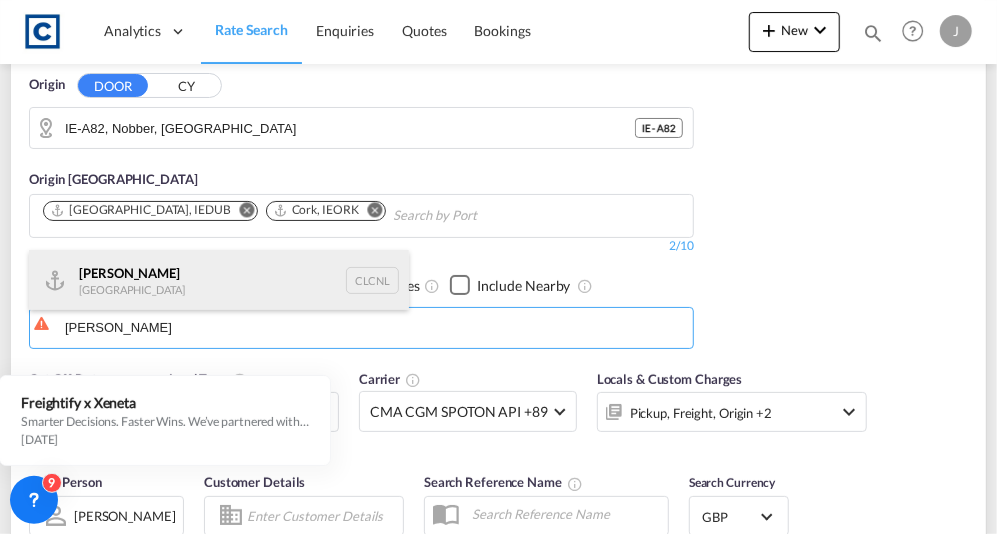 click on "[PERSON_NAME]
Chile
CLCNL" at bounding box center [219, 280] 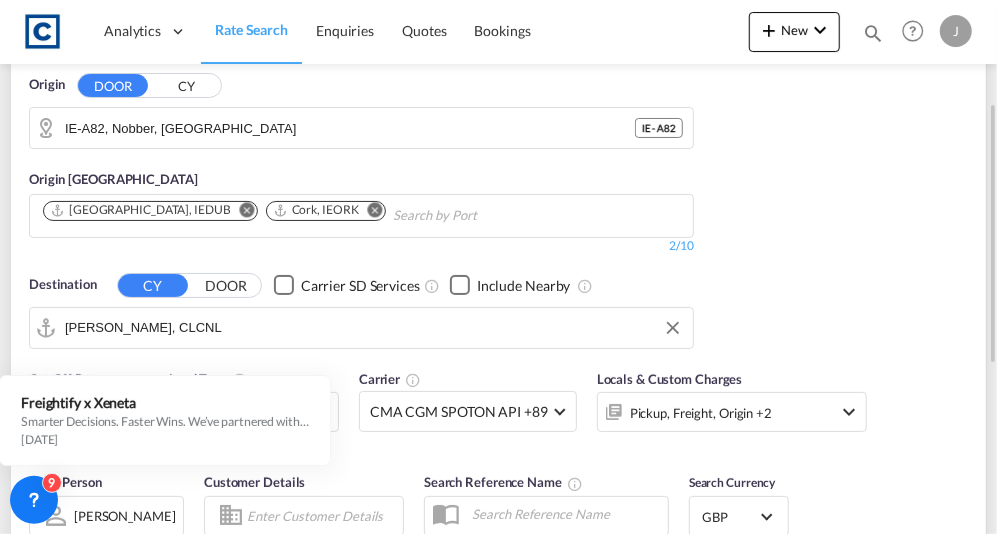 click on "Origin   DOOR
CY
IE-A82, [GEOGRAPHIC_DATA], [GEOGRAPHIC_DATA]
IE - A82
Origin [GEOGRAPHIC_DATA]
[GEOGRAPHIC_DATA], [GEOGRAPHIC_DATA]
[GEOGRAPHIC_DATA], [GEOGRAPHIC_DATA]
2/10 Destination
CY   DOOR Carrier SD Services Include Nearby
[PERSON_NAME], CLCNL" at bounding box center [498, 201] 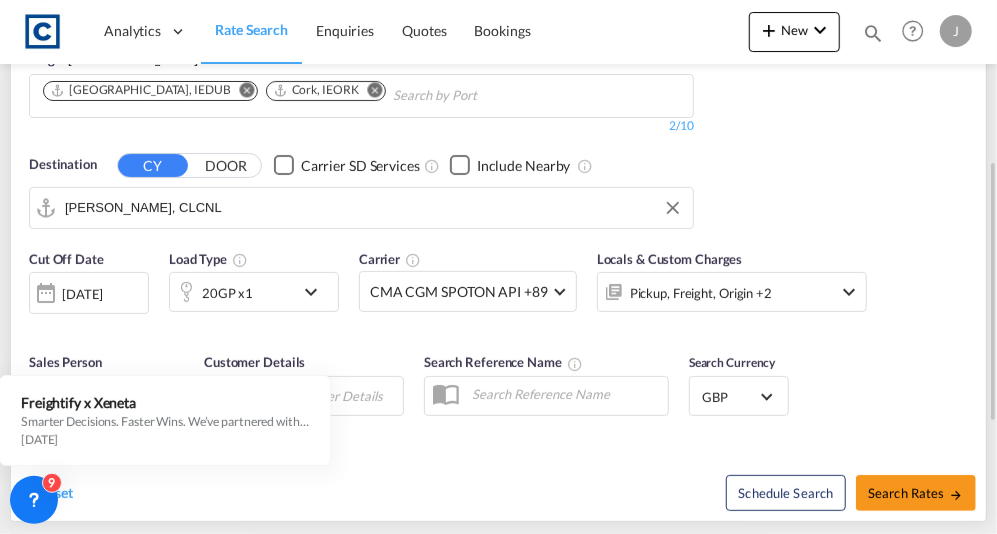 scroll, scrollTop: 360, scrollLeft: 0, axis: vertical 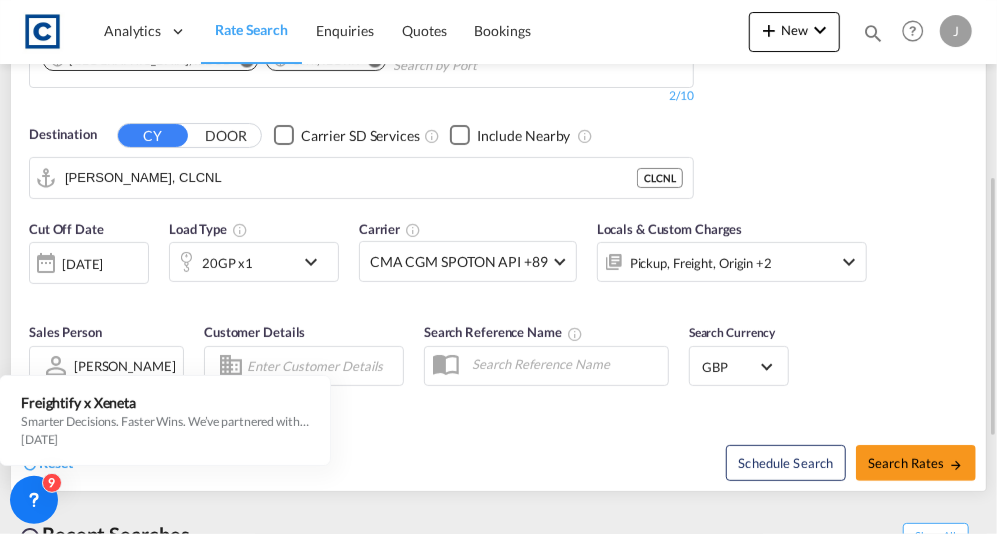 click at bounding box center [316, 262] 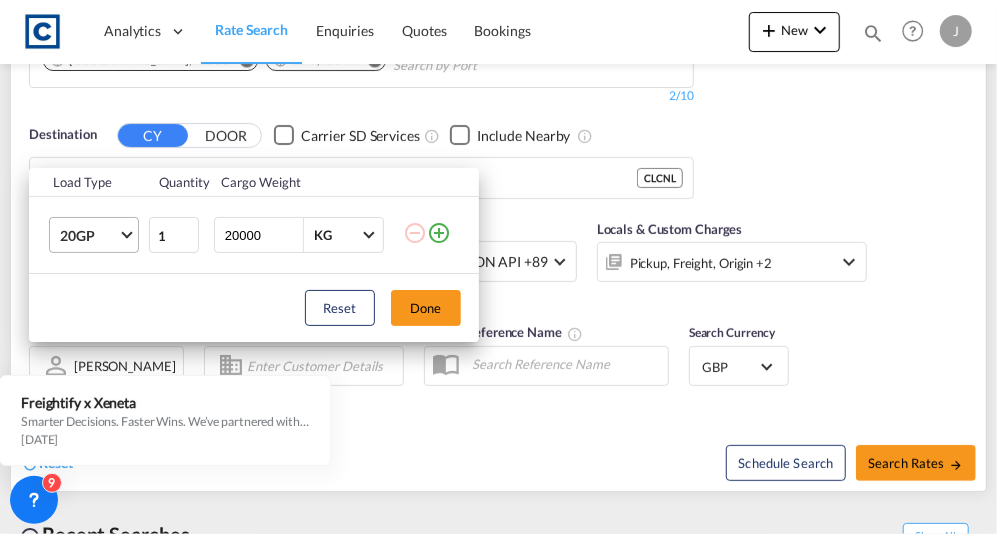 click on "20GP" at bounding box center (98, 235) 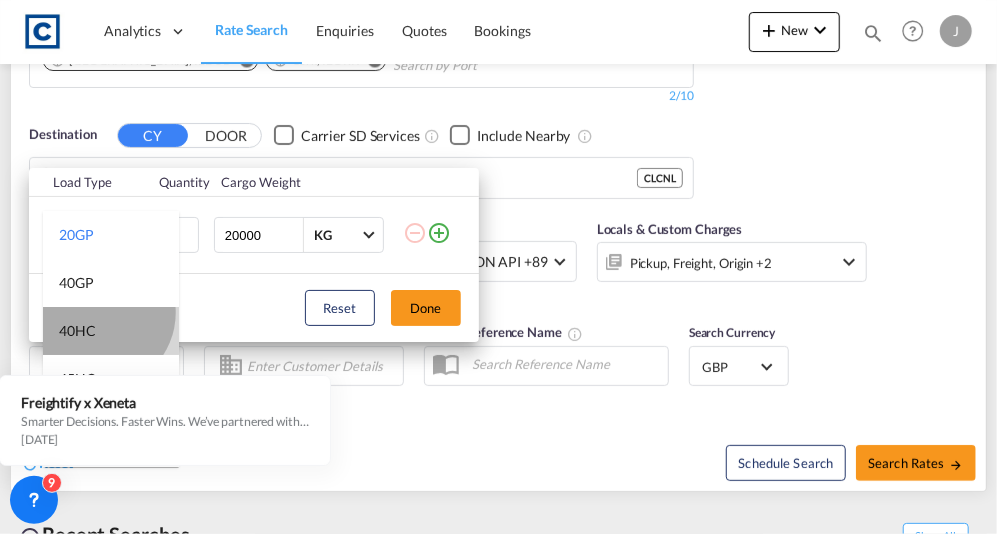 click on "40HC" at bounding box center [111, 331] 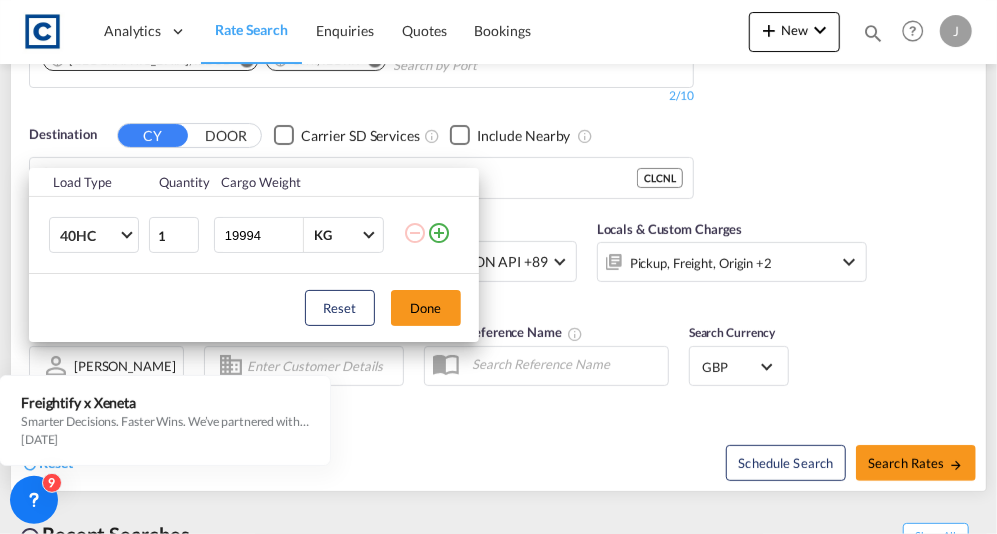 drag, startPoint x: 292, startPoint y: 237, endPoint x: 251, endPoint y: 245, distance: 41.773197 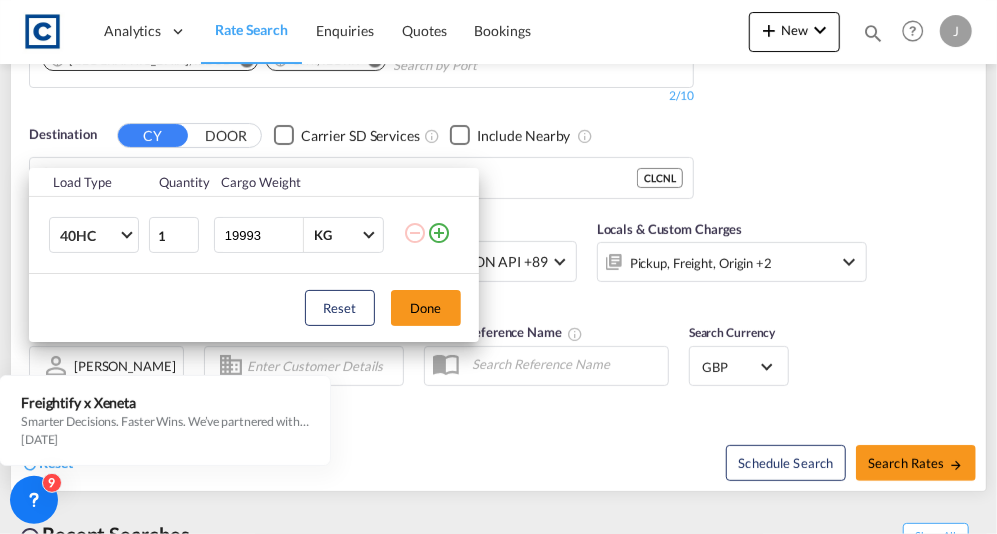 click on "19993" at bounding box center [263, 235] 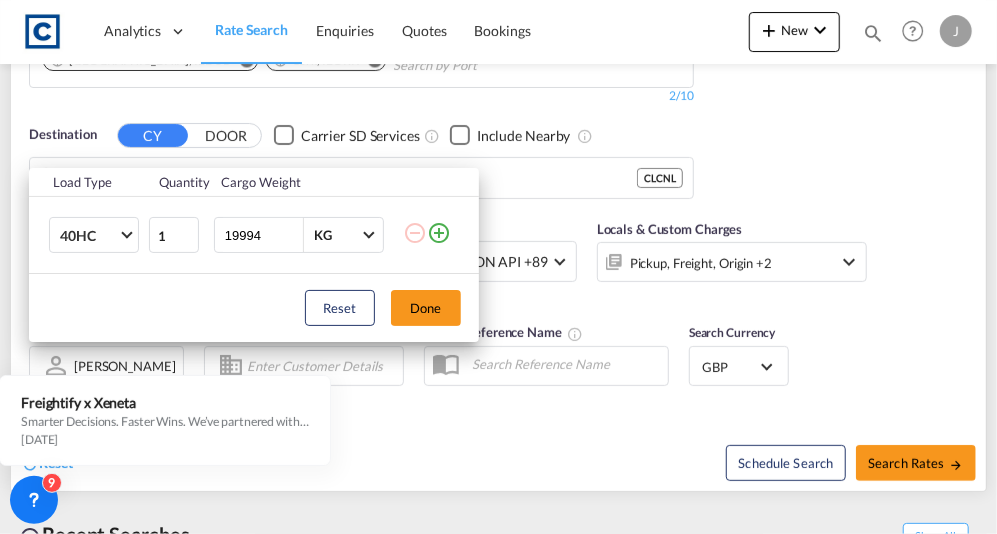 click on "19994" at bounding box center [263, 235] 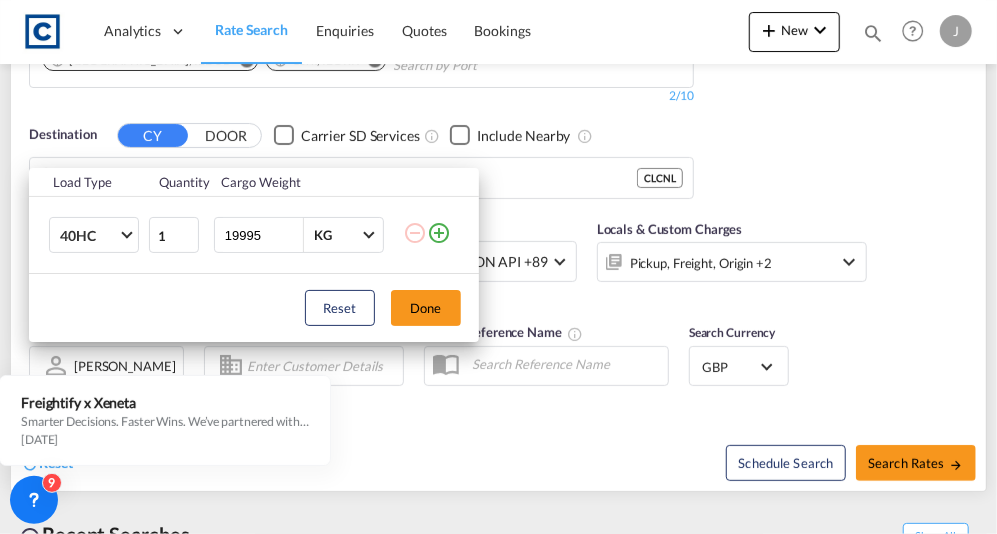 click on "19995" at bounding box center (263, 235) 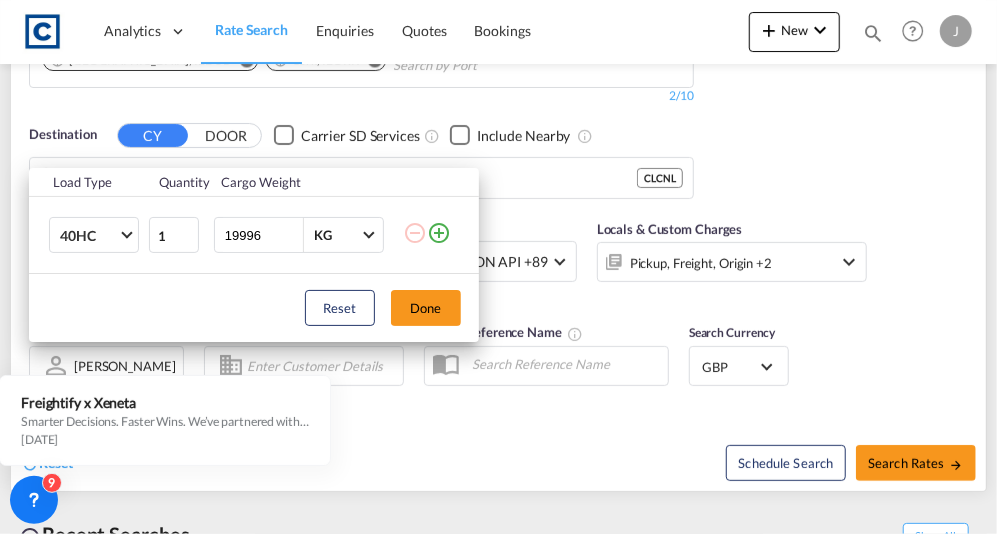 click on "19996" at bounding box center [263, 235] 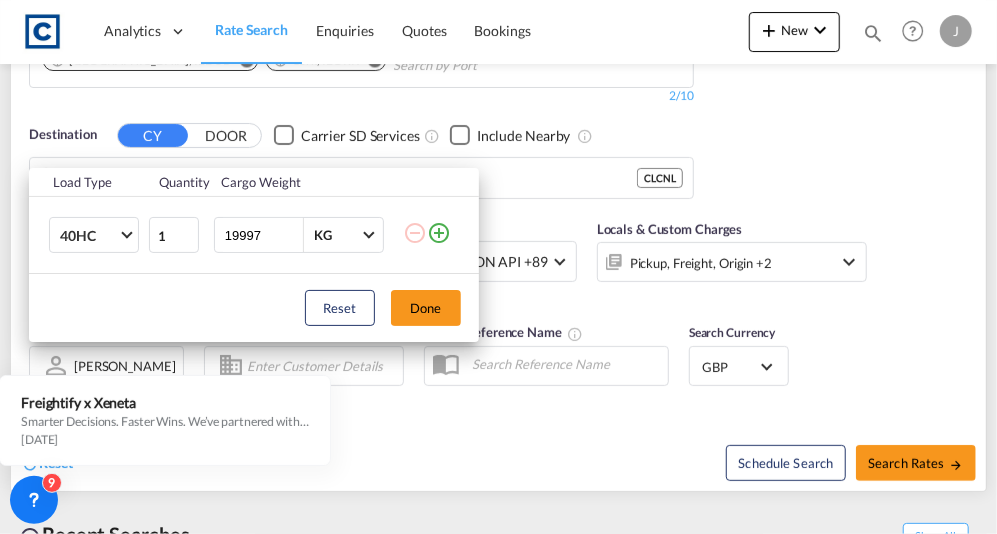 click on "19997" at bounding box center (263, 235) 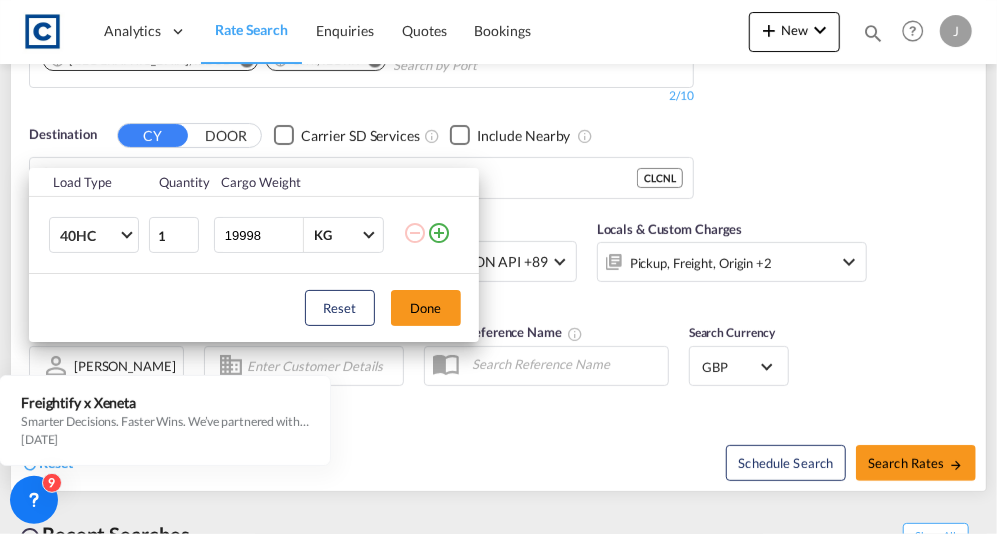 click on "19998" at bounding box center [263, 235] 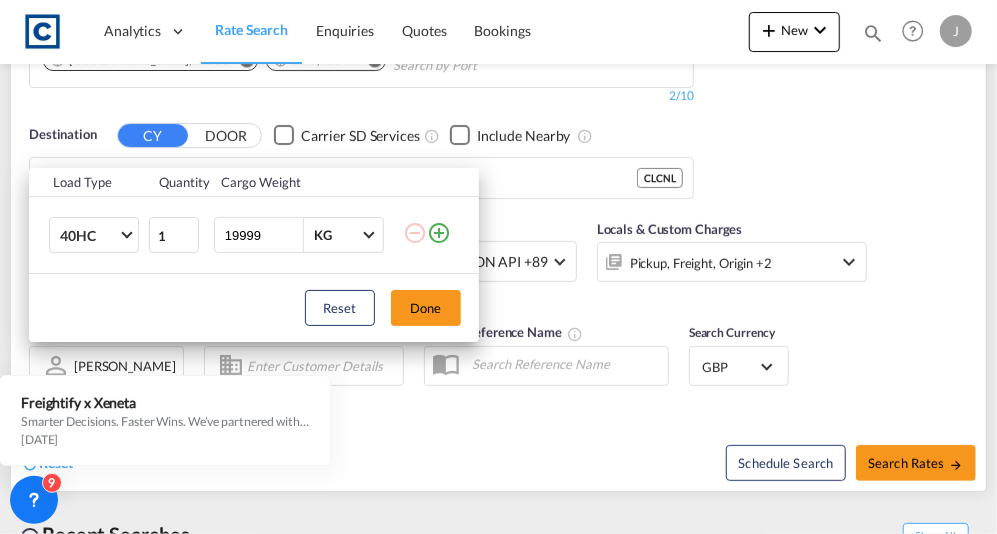 click on "19999" at bounding box center (263, 235) 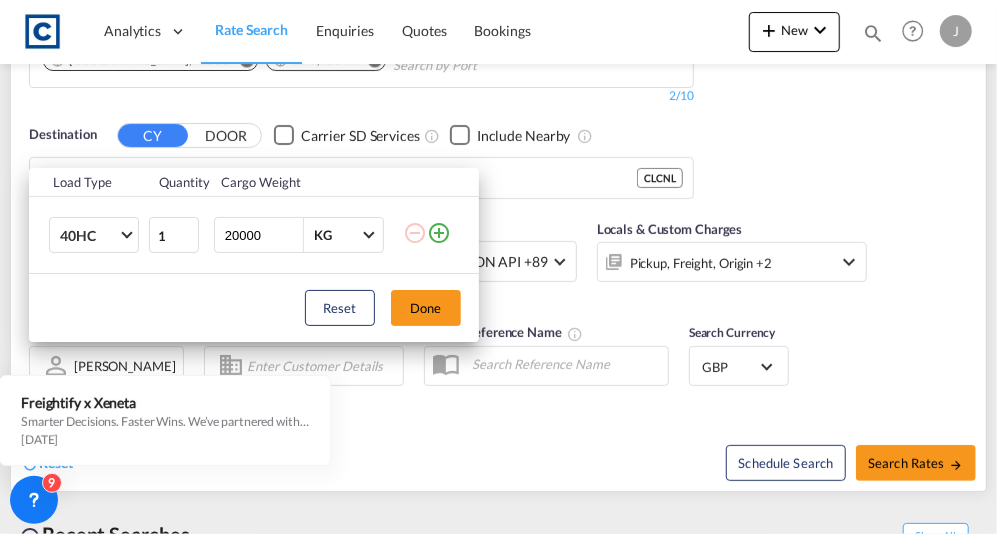 click on "20000" at bounding box center [263, 235] 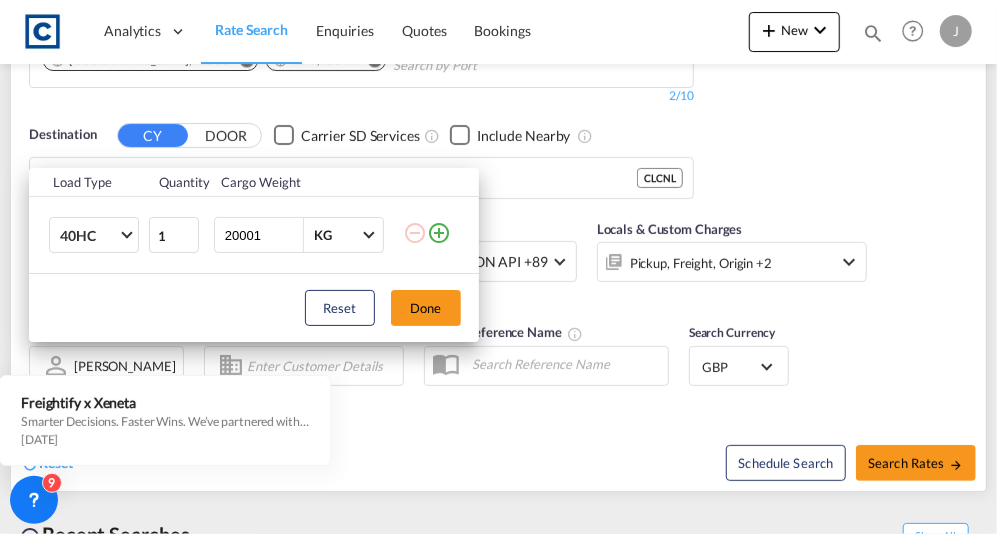 click on "20001" at bounding box center (263, 235) 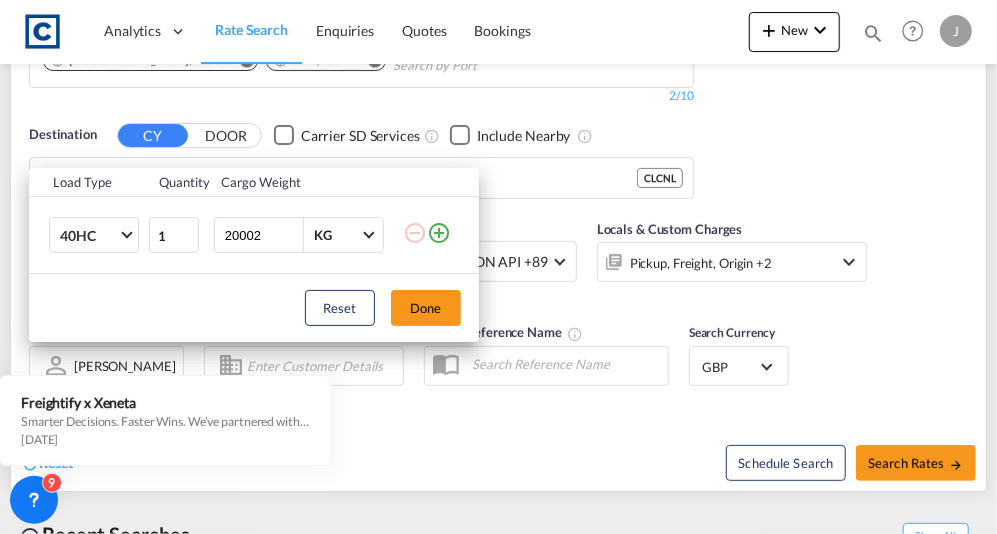 click on "20002" at bounding box center (263, 235) 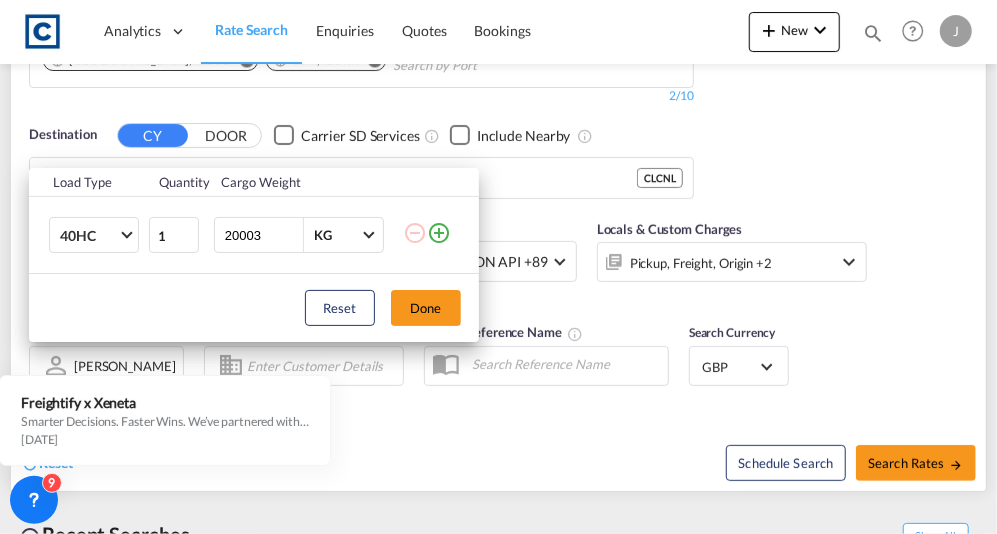 click on "20003" at bounding box center (263, 235) 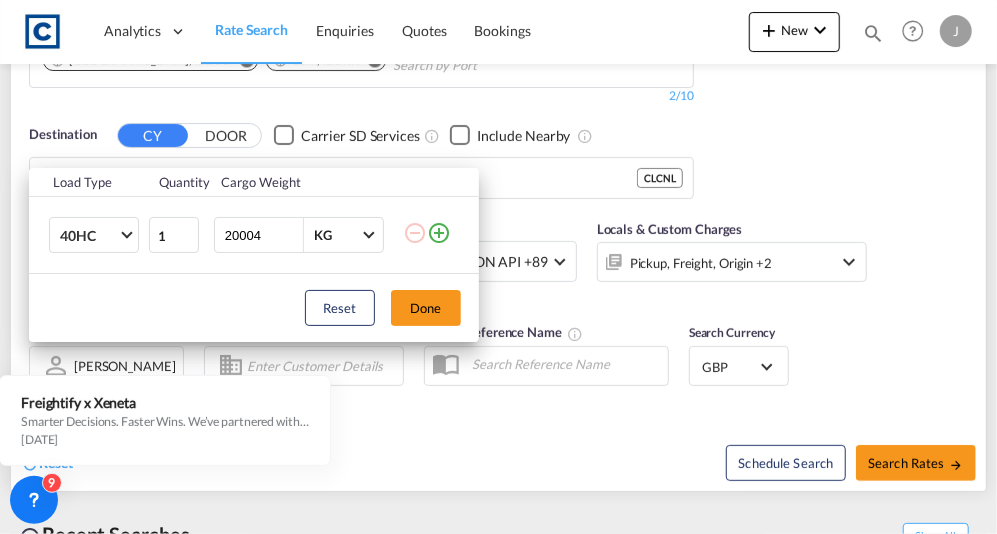 click on "20004" at bounding box center [263, 235] 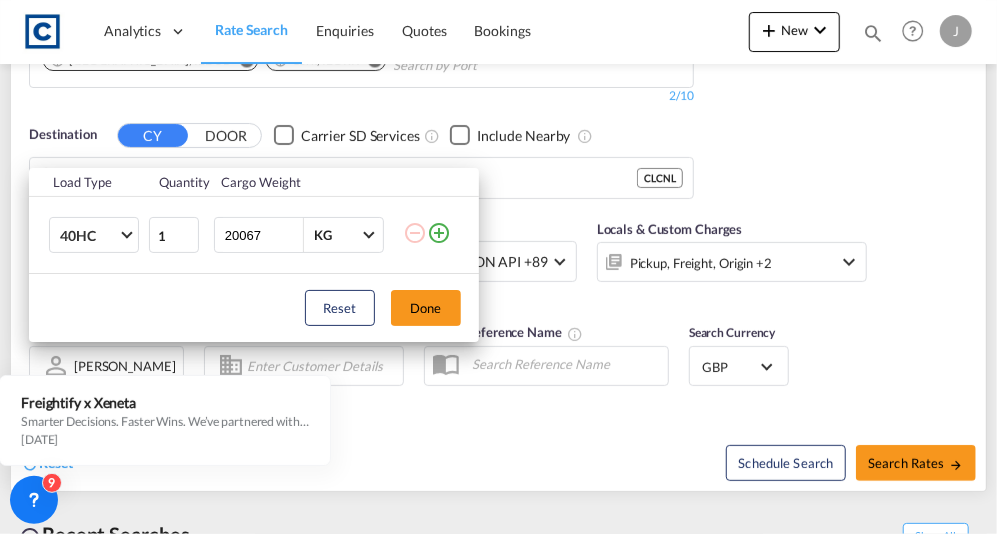 click on "20067" at bounding box center [263, 235] 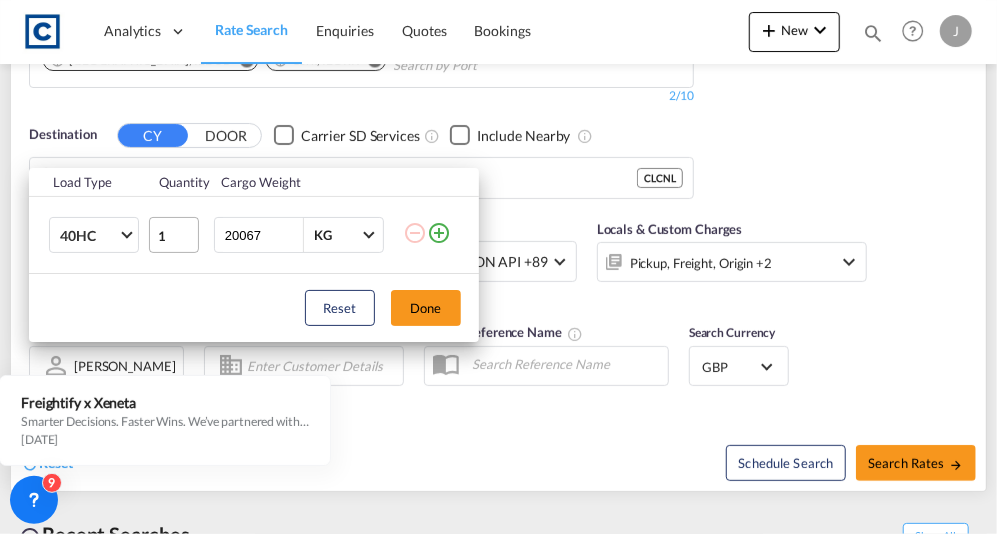 drag, startPoint x: 264, startPoint y: 232, endPoint x: 160, endPoint y: 240, distance: 104.307236 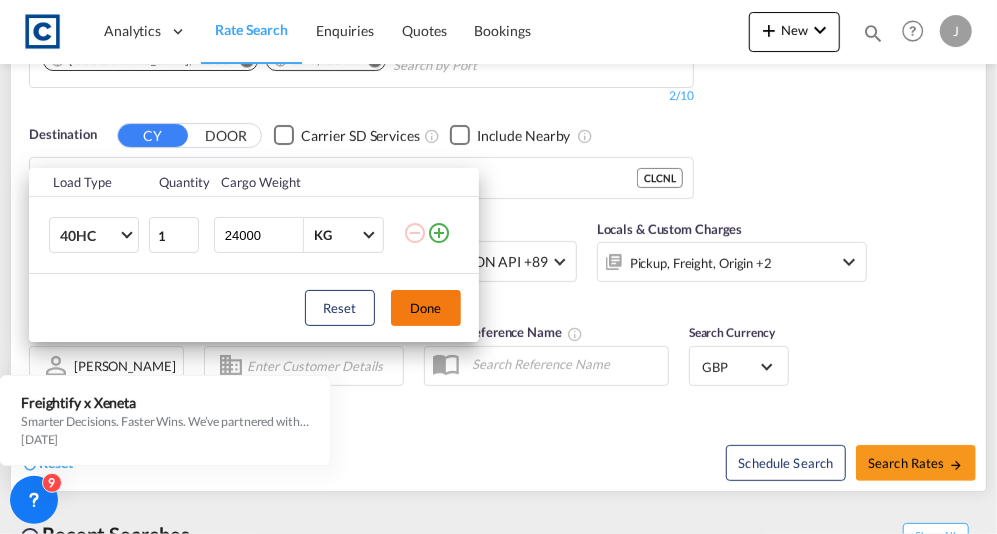 type on "24000" 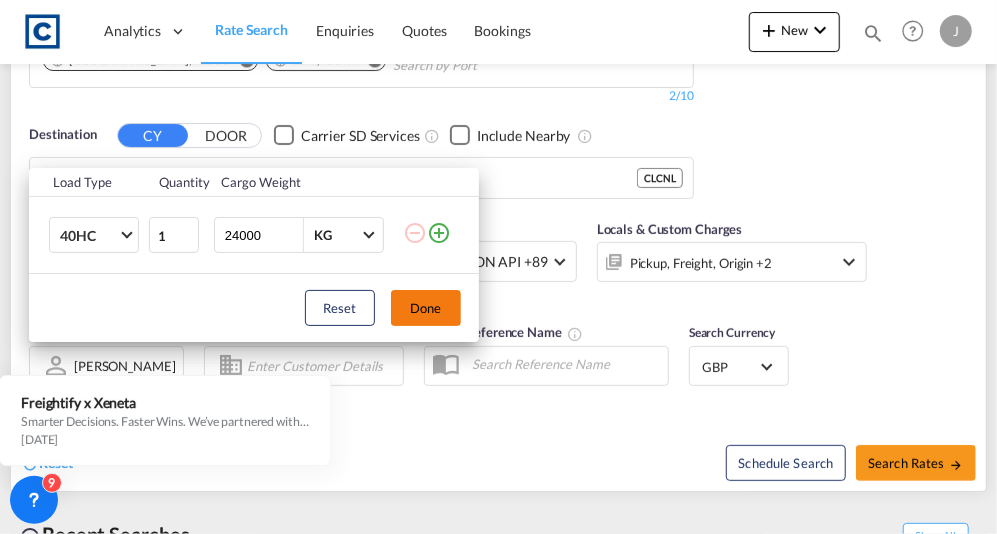 click on "Done" at bounding box center (426, 308) 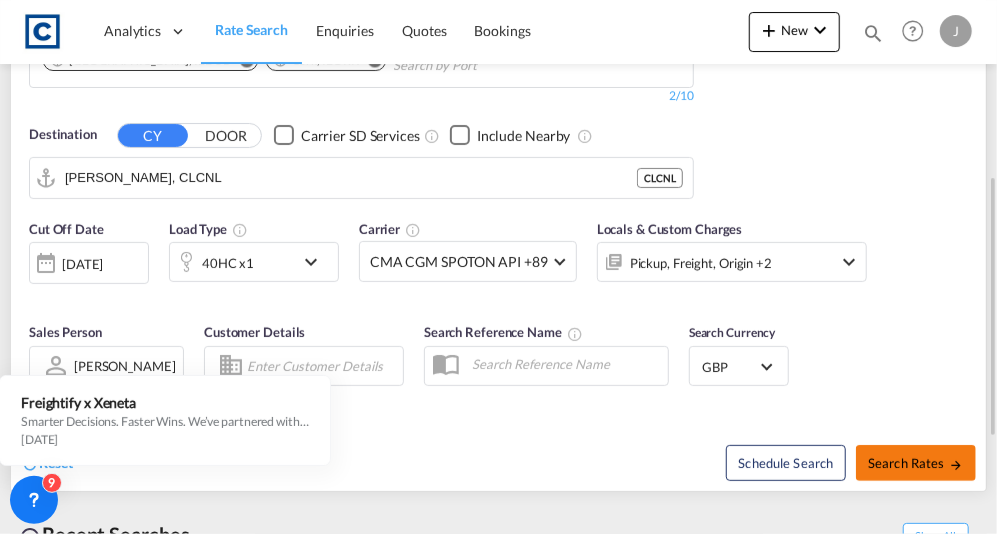 click on "Search Rates" at bounding box center [916, 463] 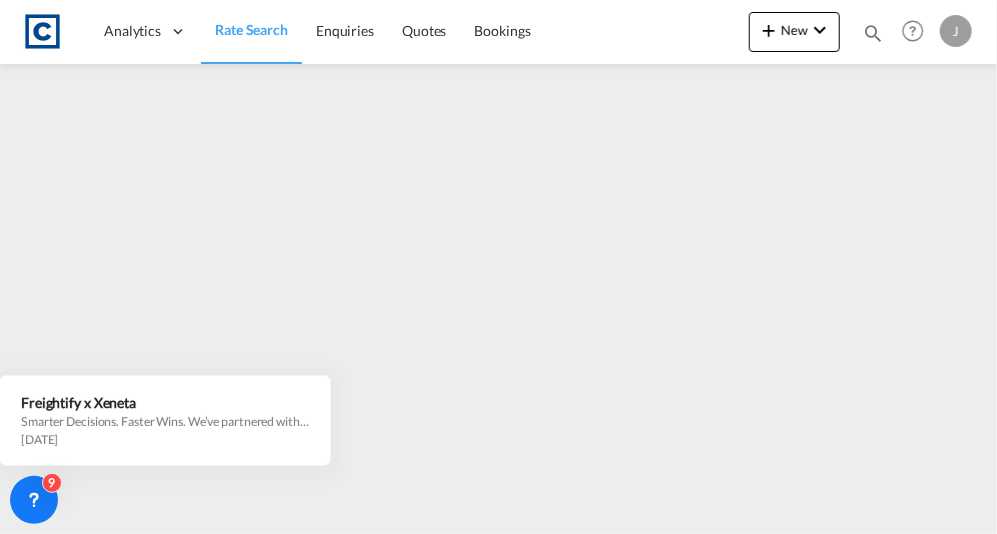 scroll, scrollTop: 0, scrollLeft: 0, axis: both 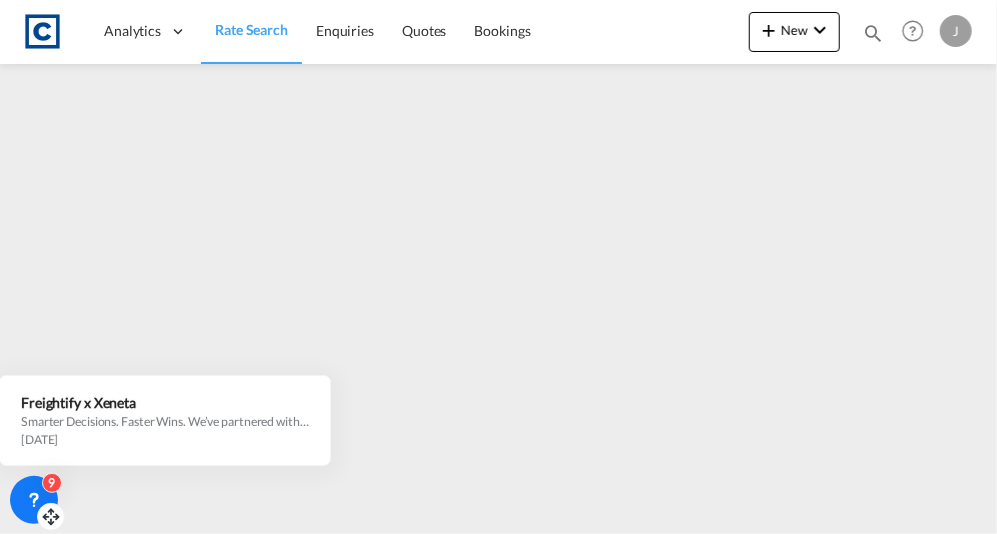 click on "9" at bounding box center [52, 483] 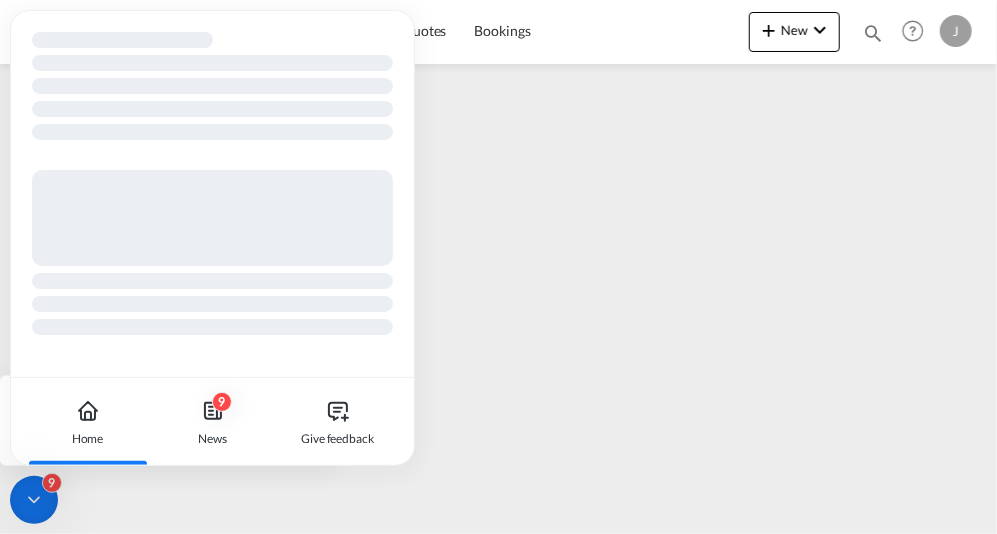 click on "9" at bounding box center [52, 483] 